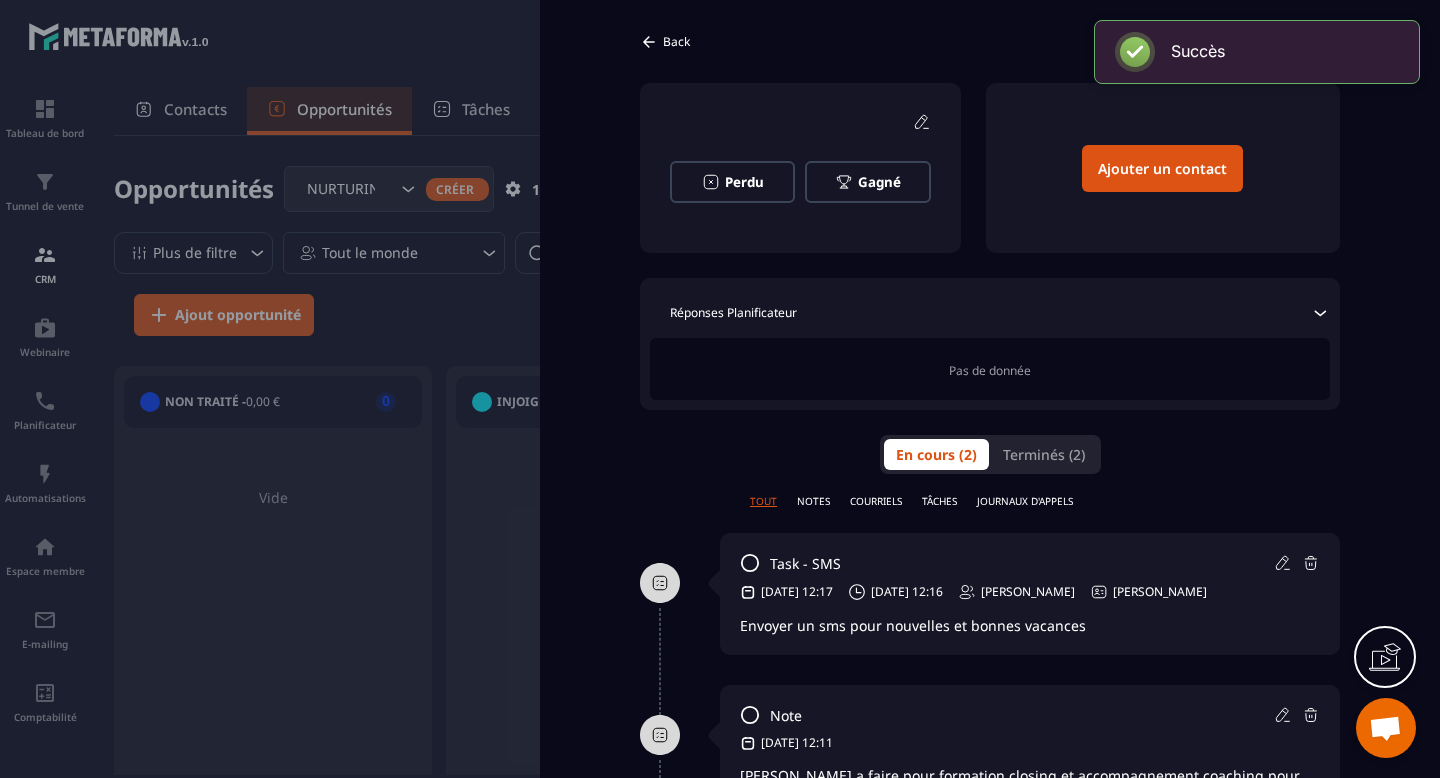 scroll, scrollTop: 0, scrollLeft: 0, axis: both 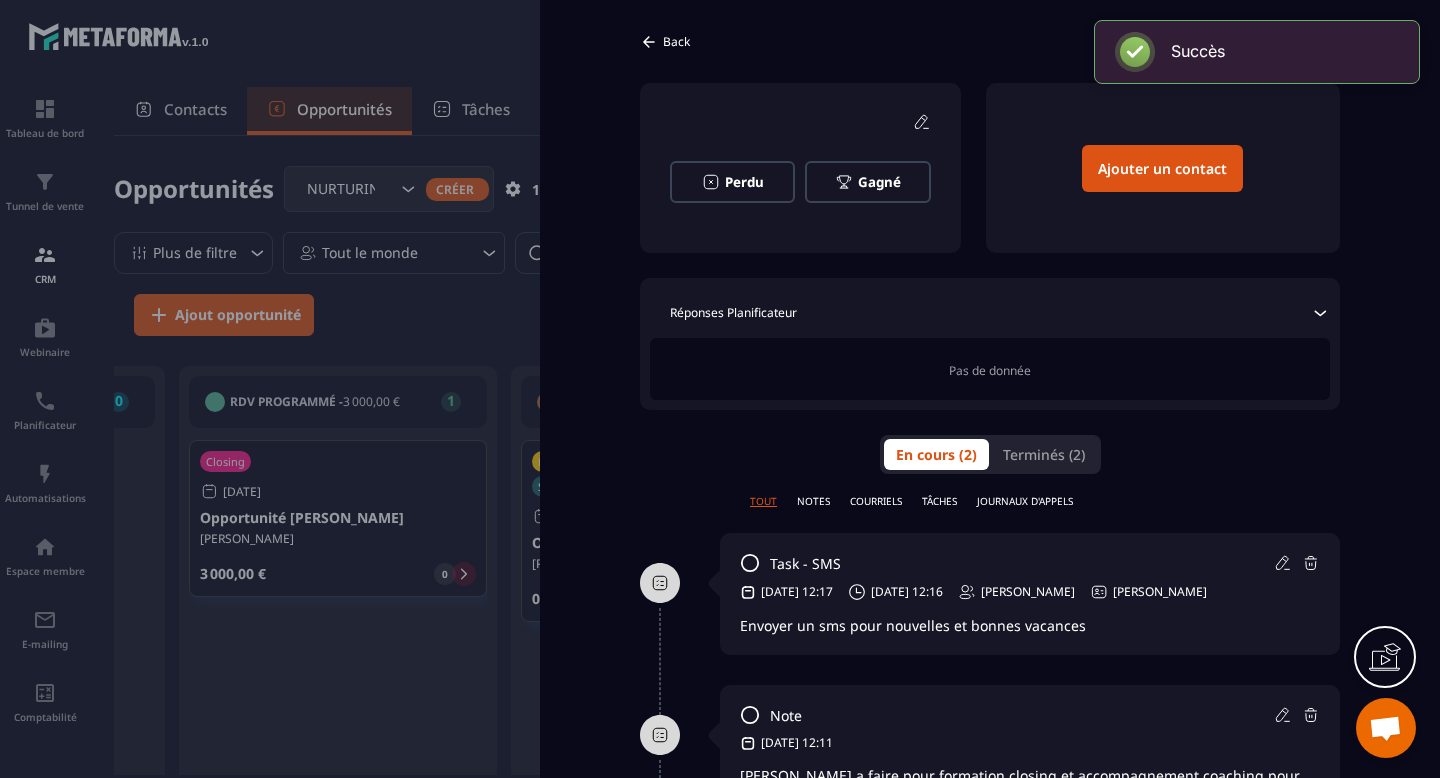 click on "Back" at bounding box center [676, 41] 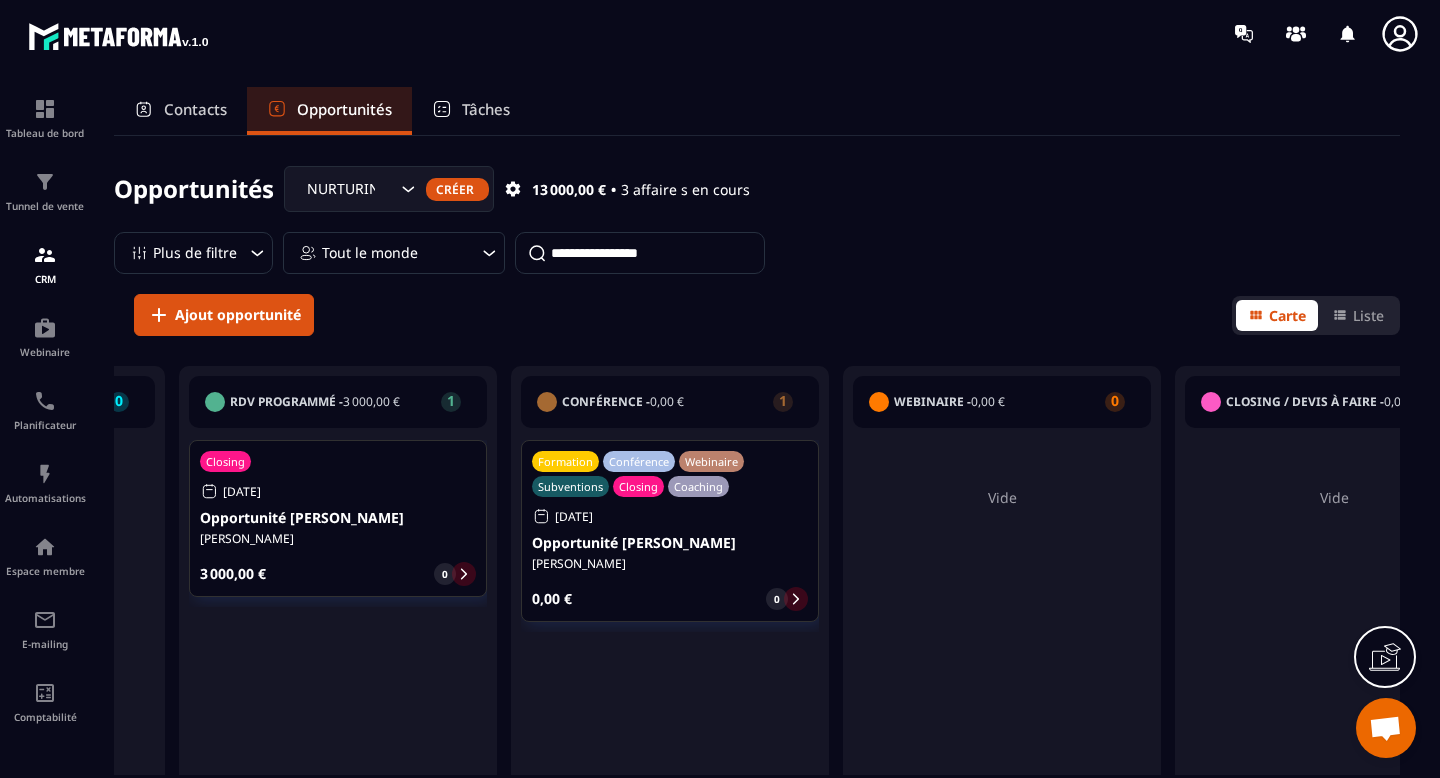 click 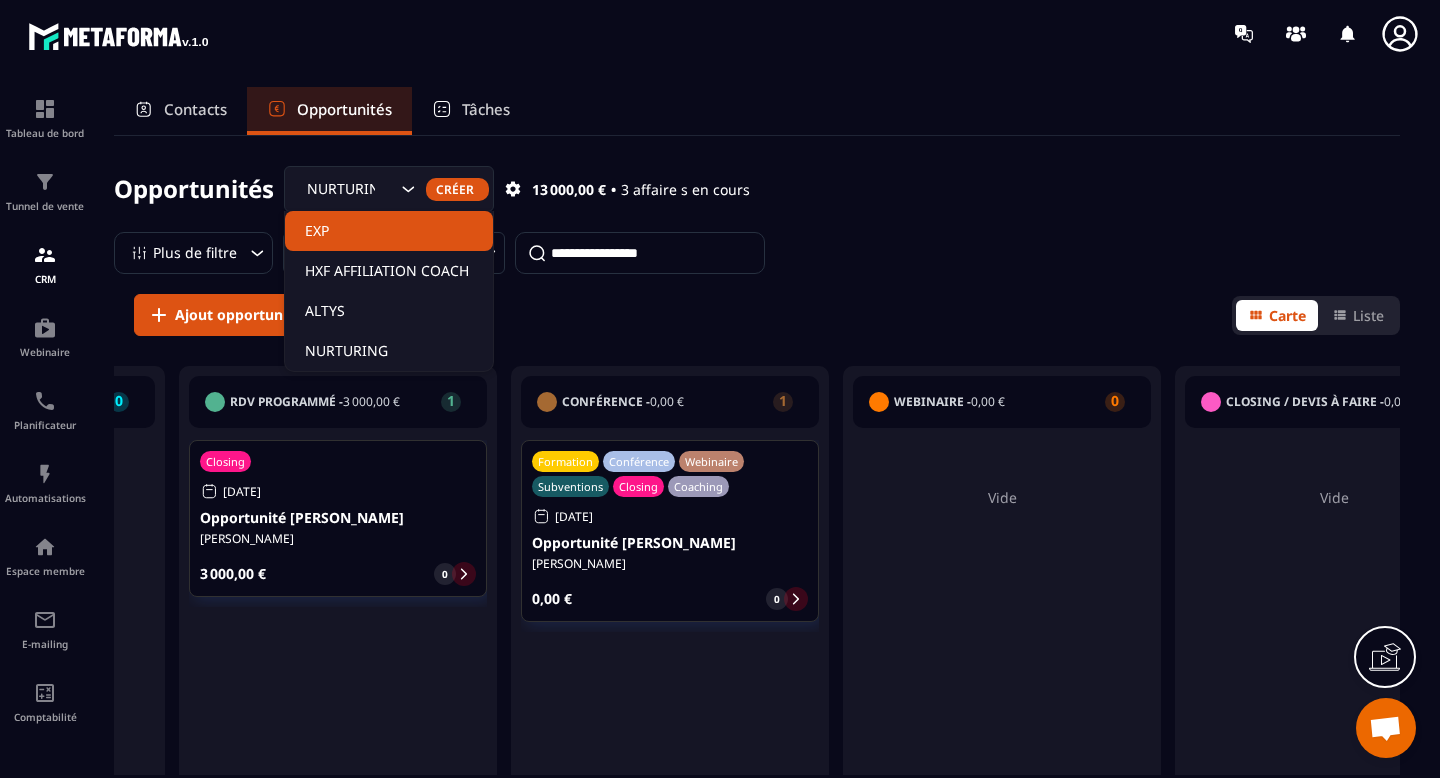 click on "Créer" at bounding box center [457, 189] 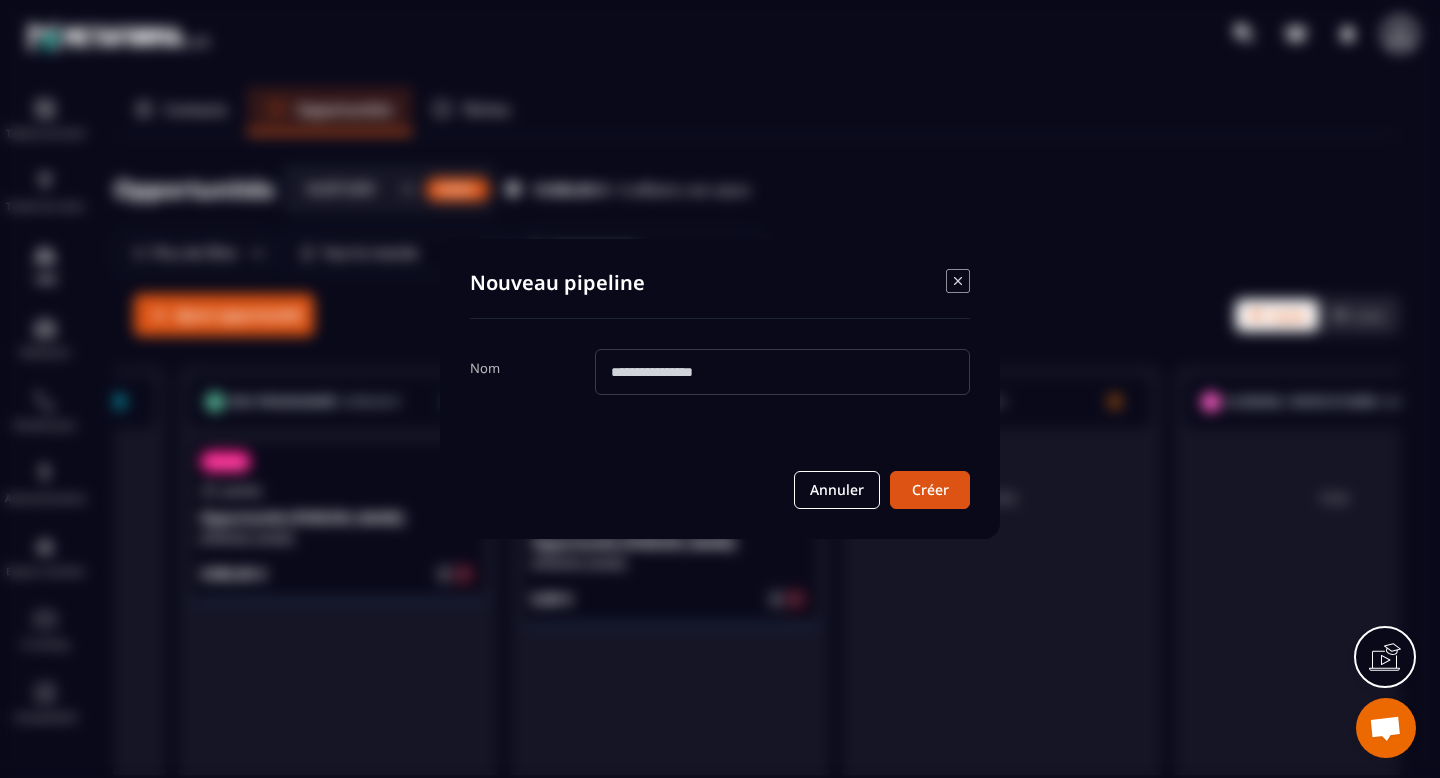click at bounding box center (782, 372) 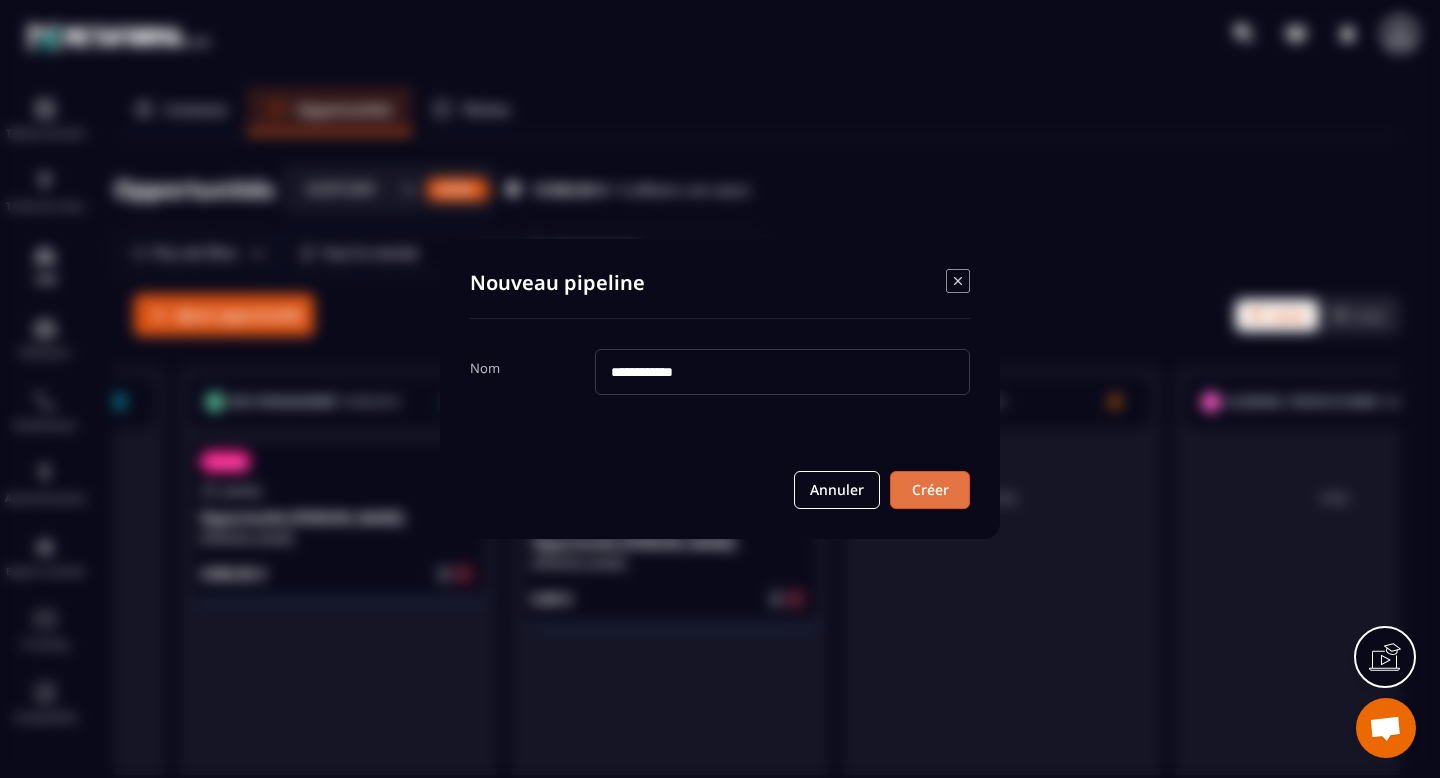 click on "Créer" at bounding box center [930, 490] 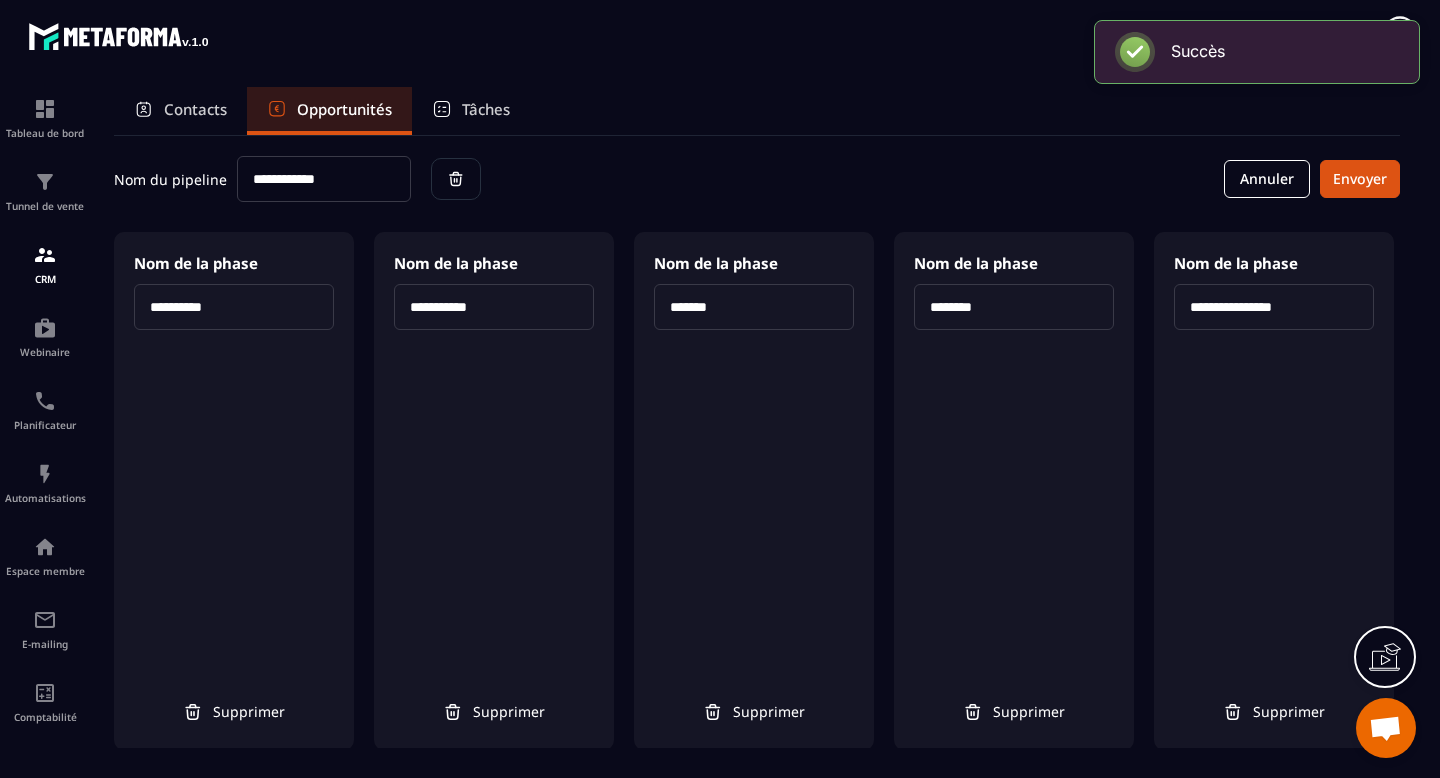 click on "**********" at bounding box center [324, 179] 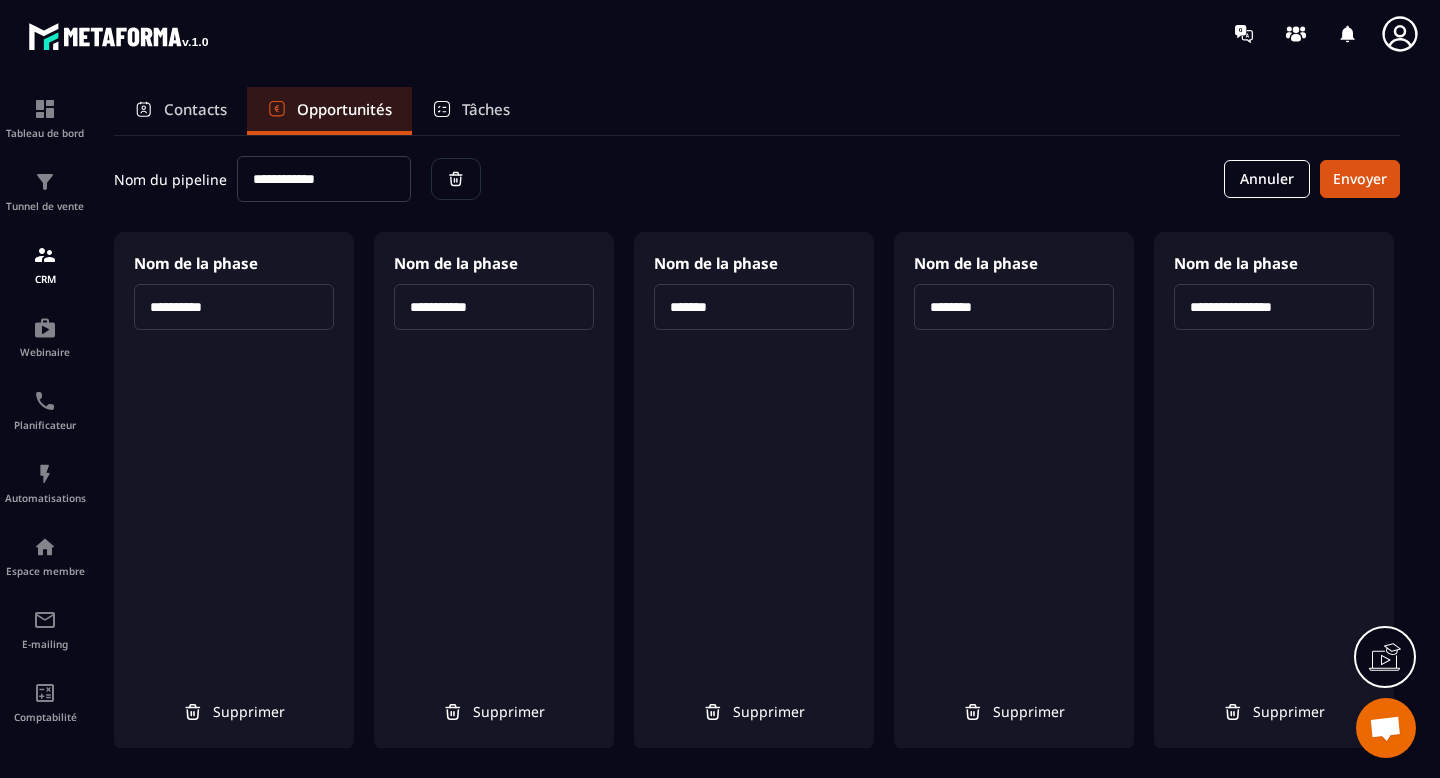 drag, startPoint x: 384, startPoint y: 178, endPoint x: 261, endPoint y: 180, distance: 123.01626 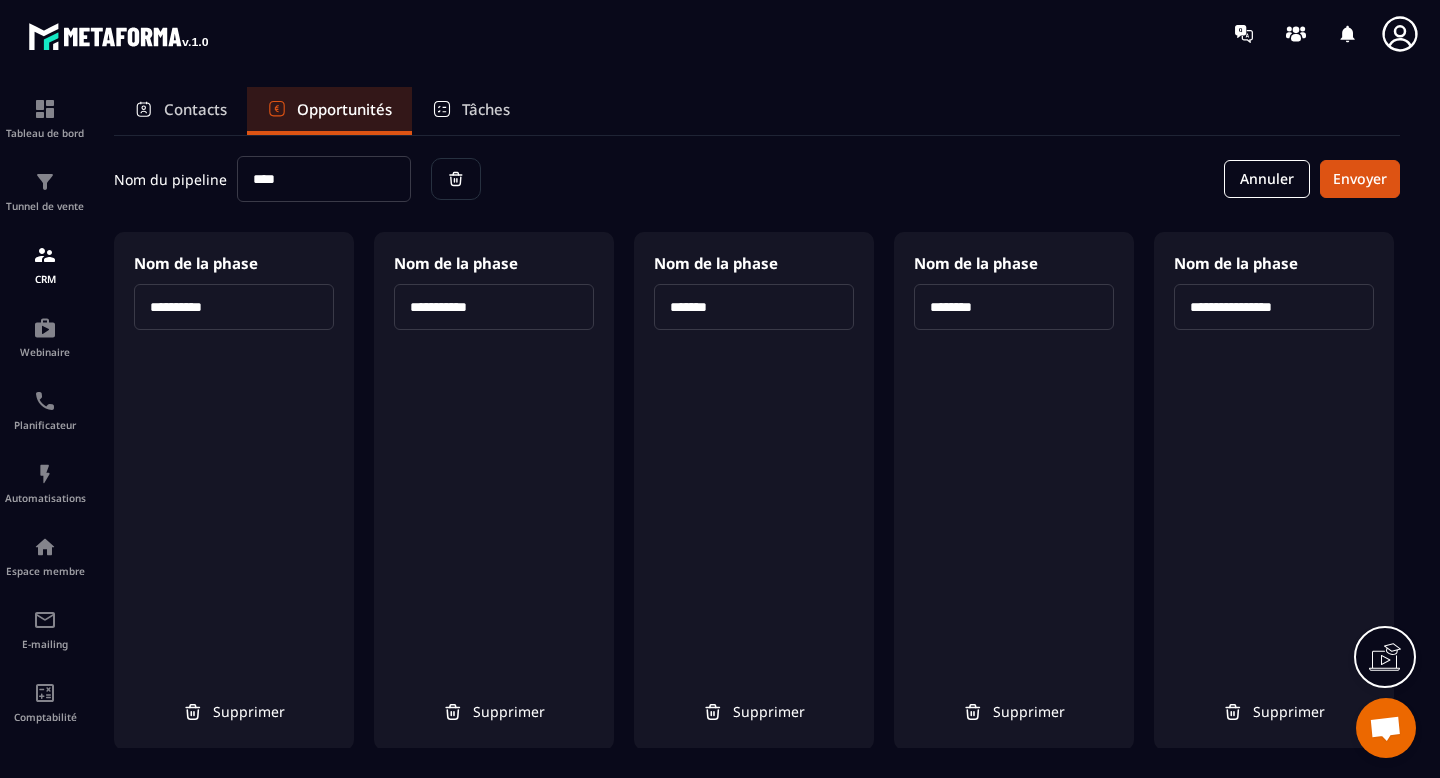 type on "***" 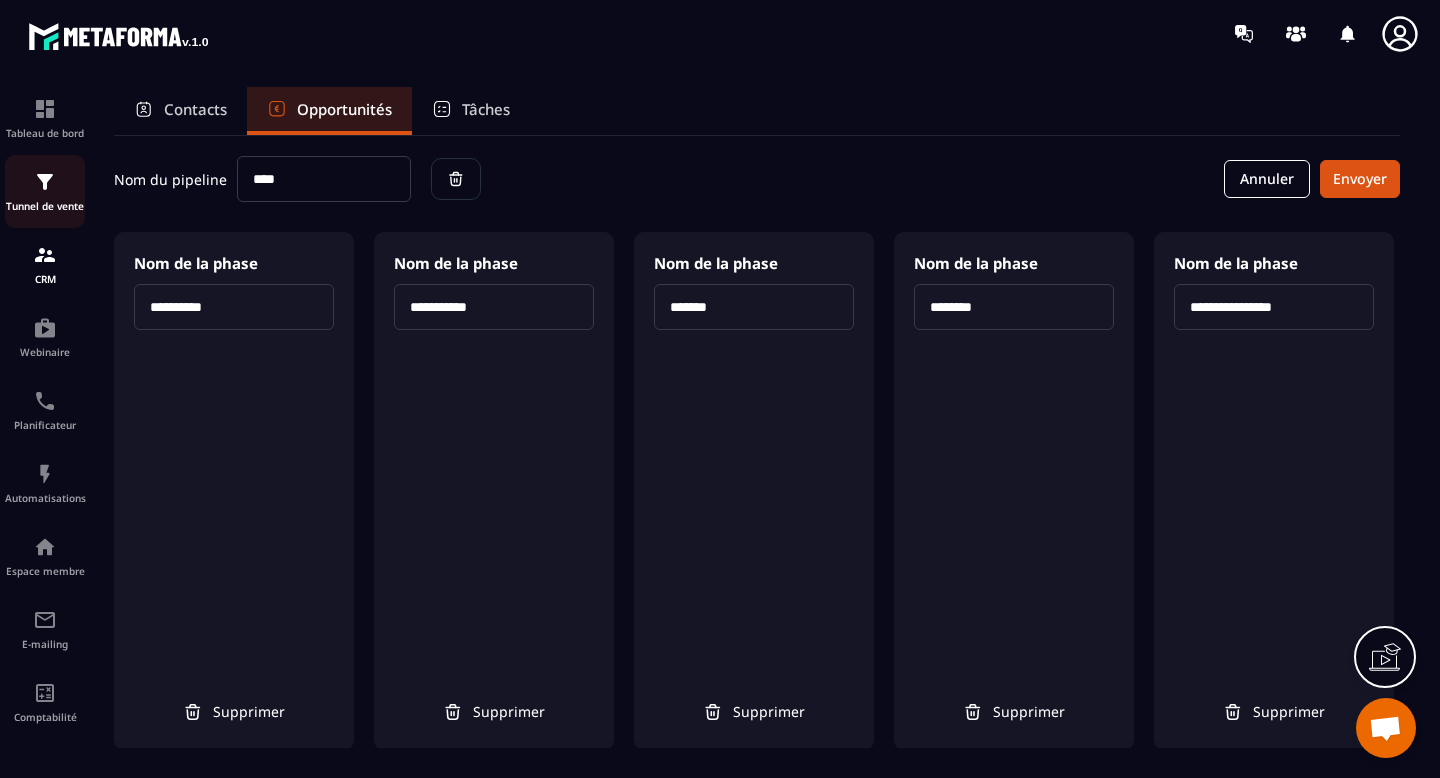 click on "Tunnel de vente" at bounding box center [45, 191] 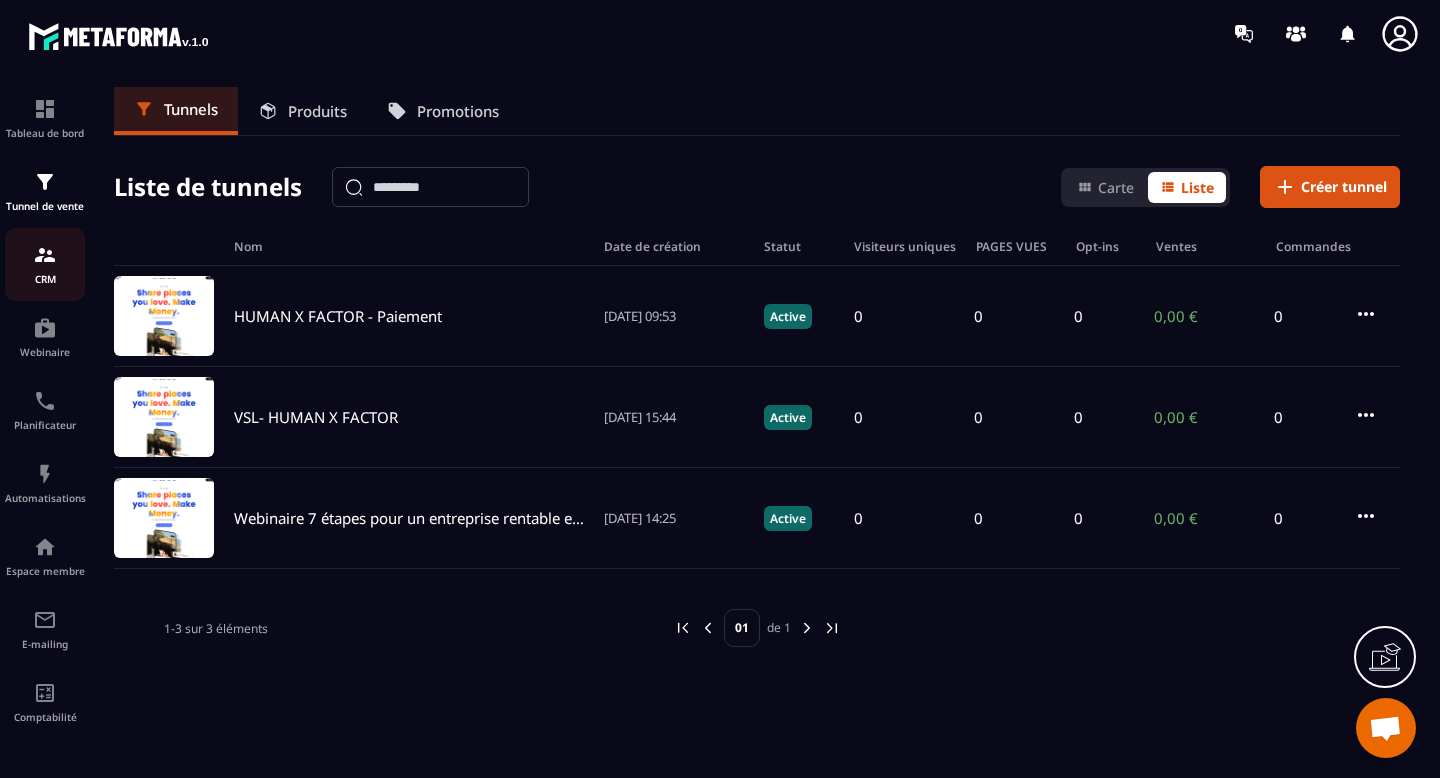 click on "CRM" at bounding box center (45, 264) 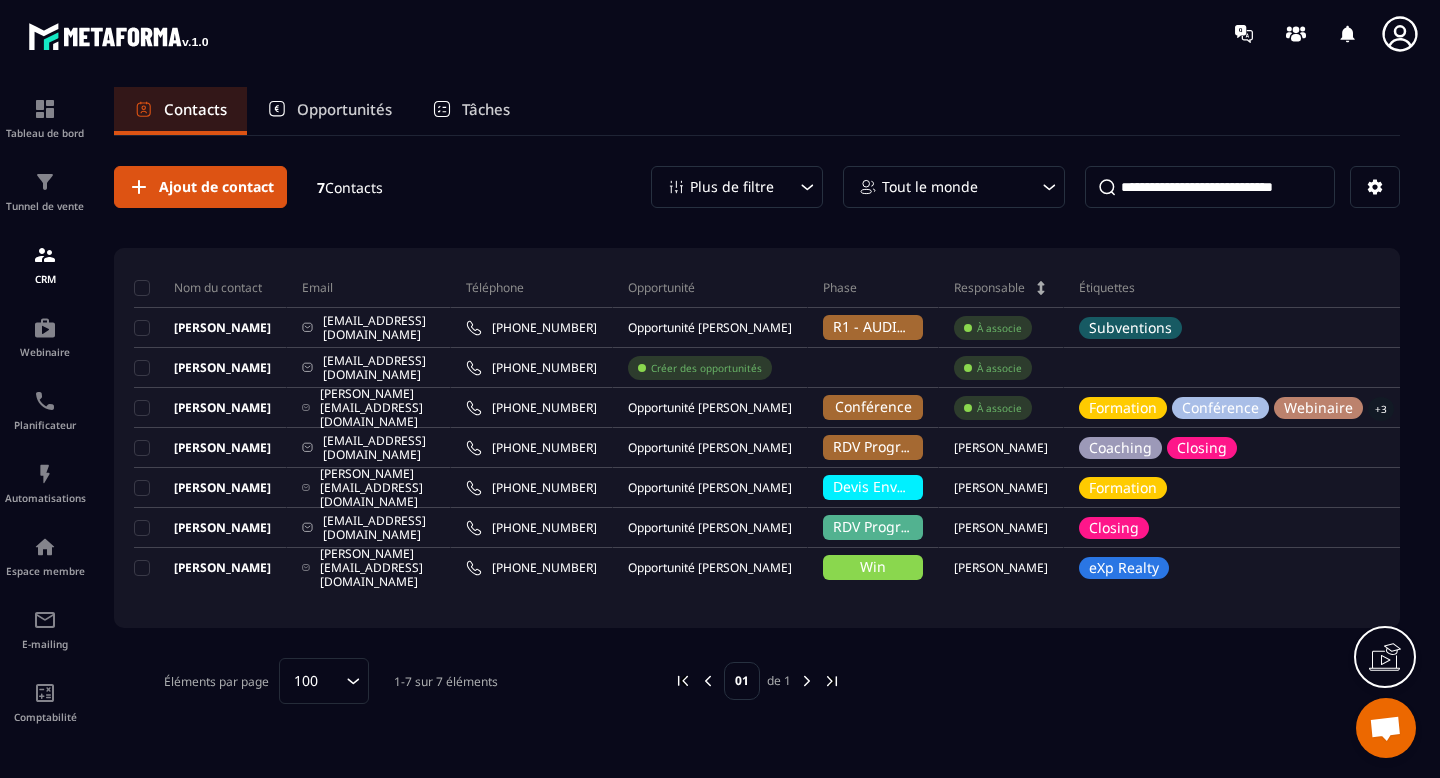 click on "Opportunités" at bounding box center (344, 109) 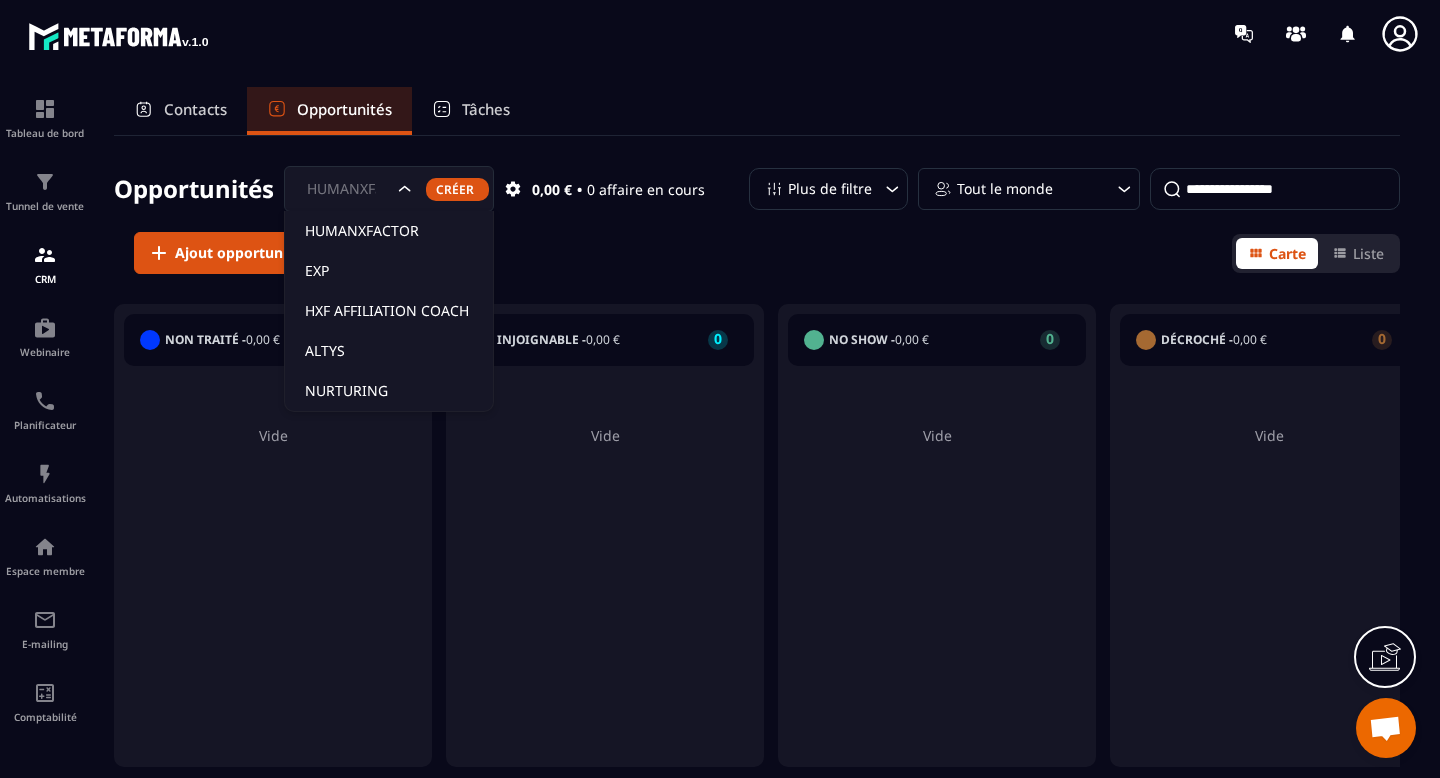 click 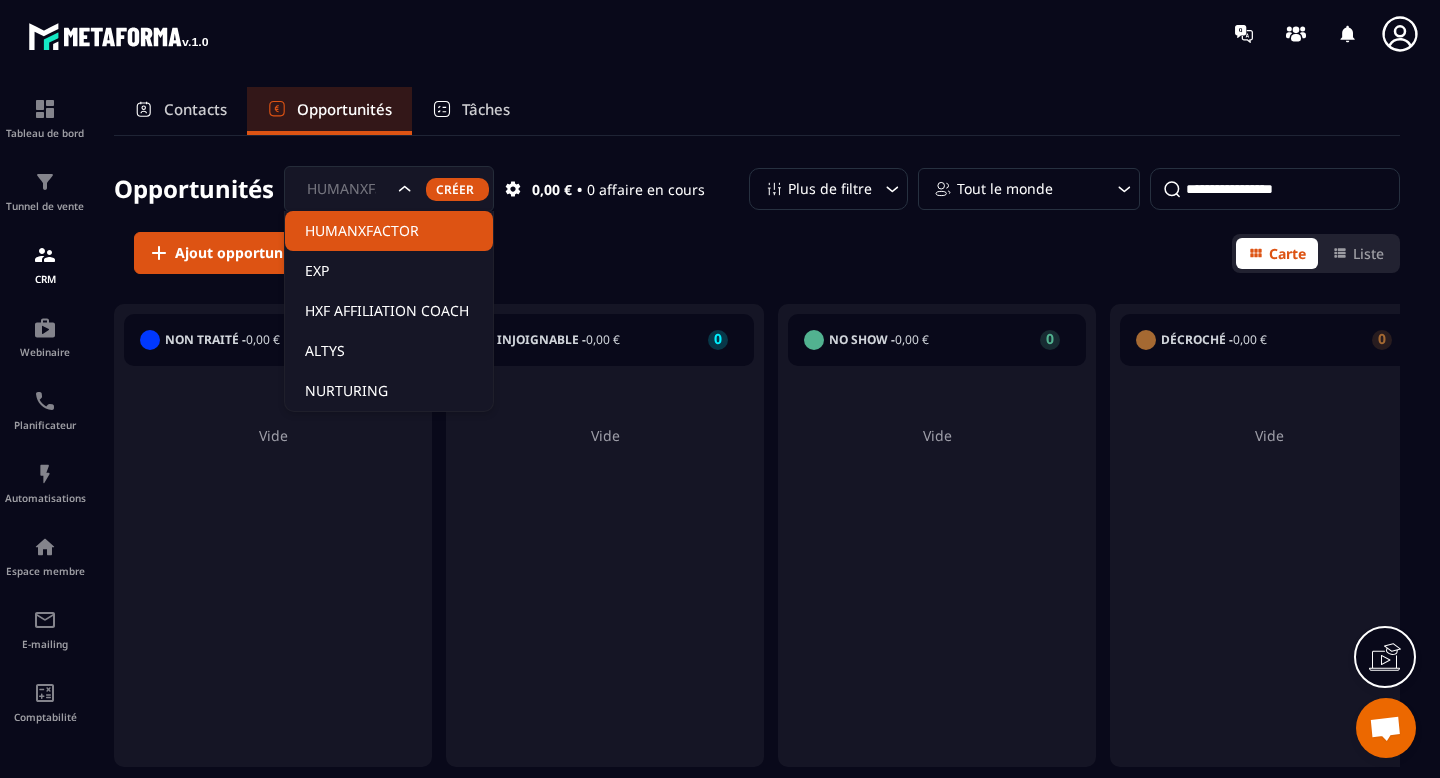 click on "HUMANXFACTOR" 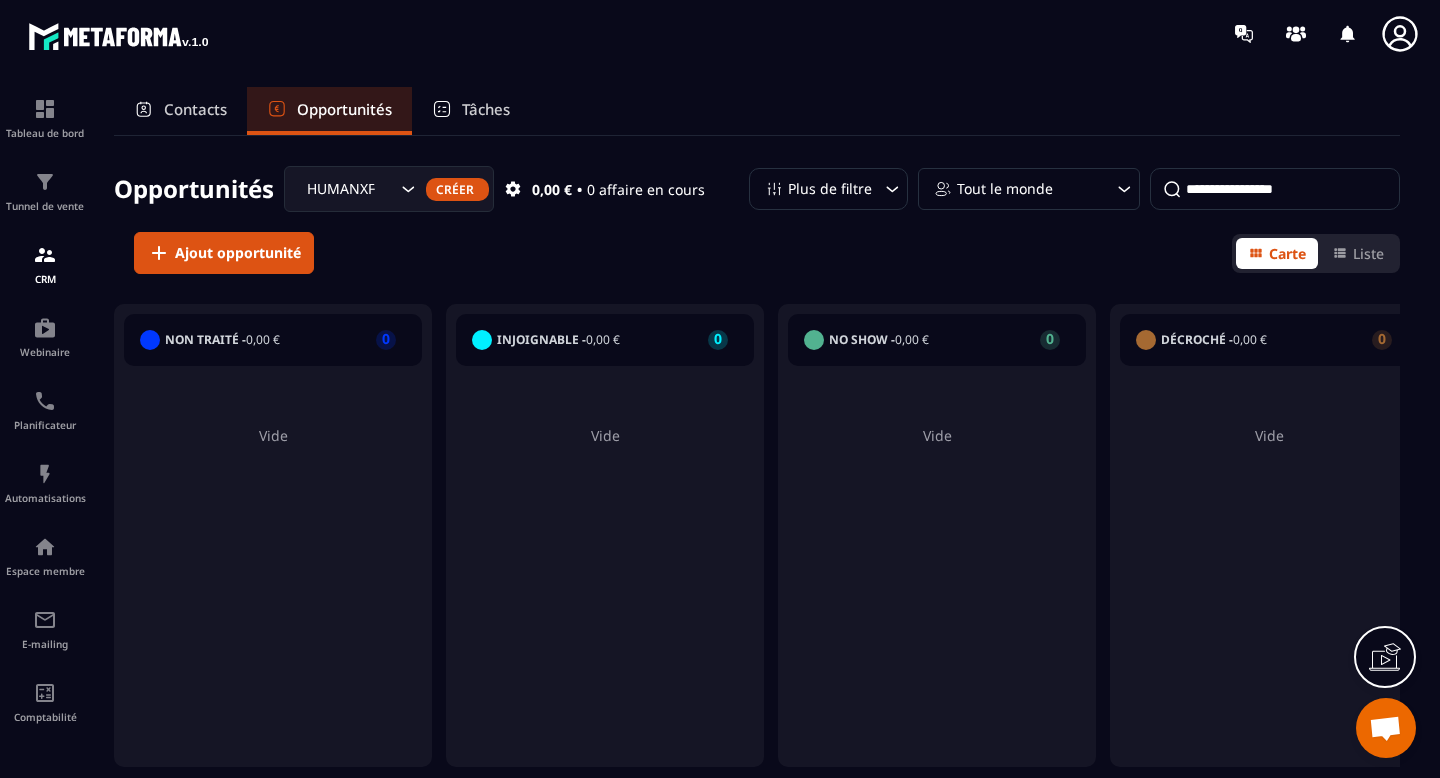 click on "HUMANXFACTOR" at bounding box center (349, 189) 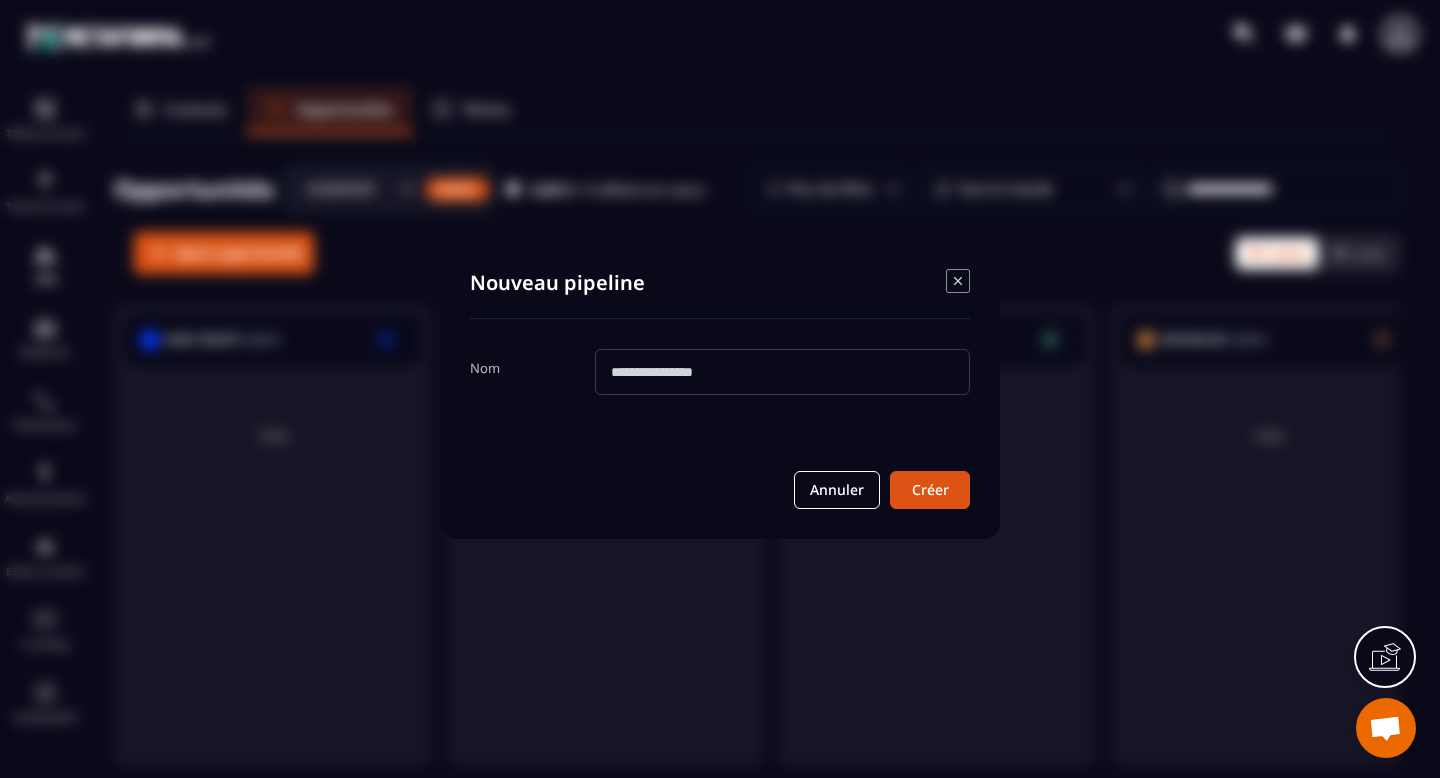 click at bounding box center (782, 372) 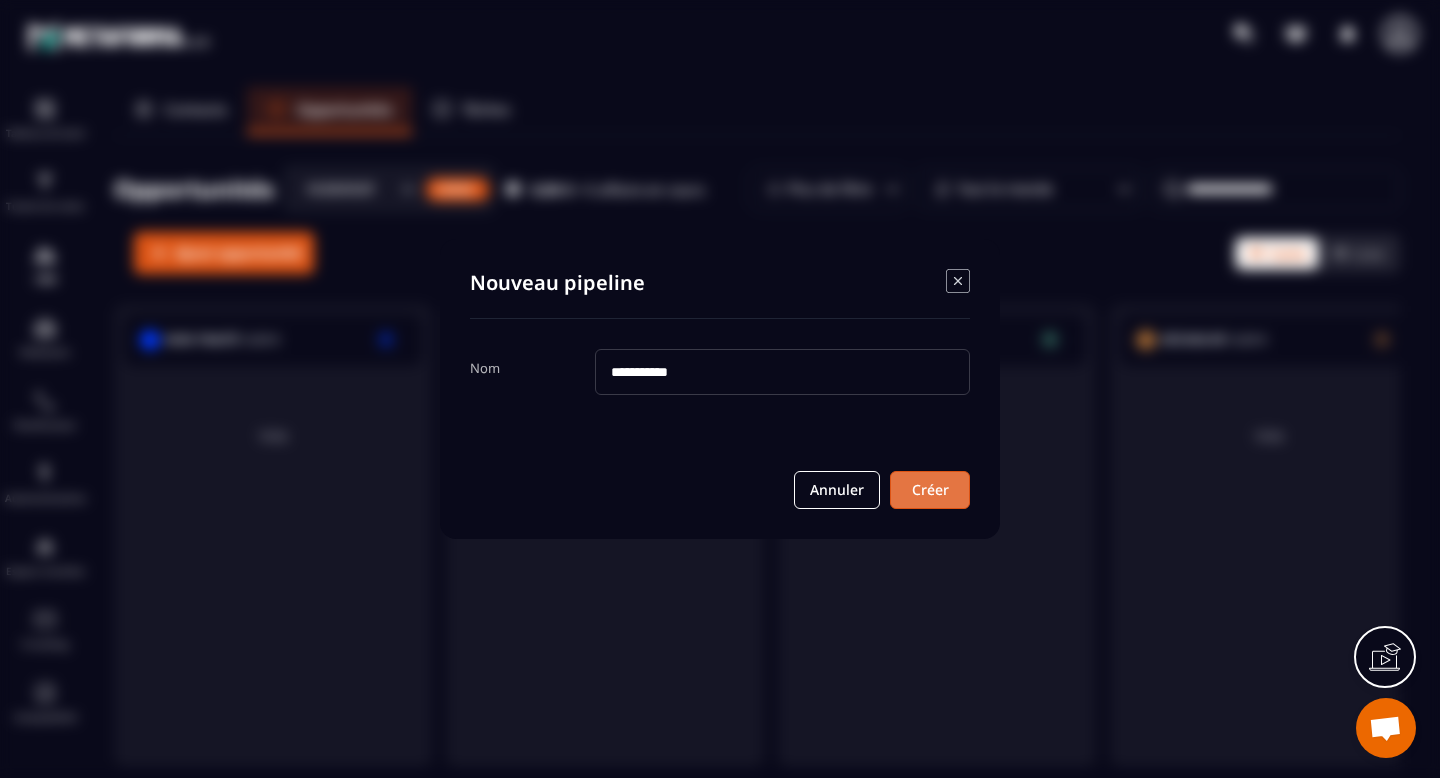 type on "**********" 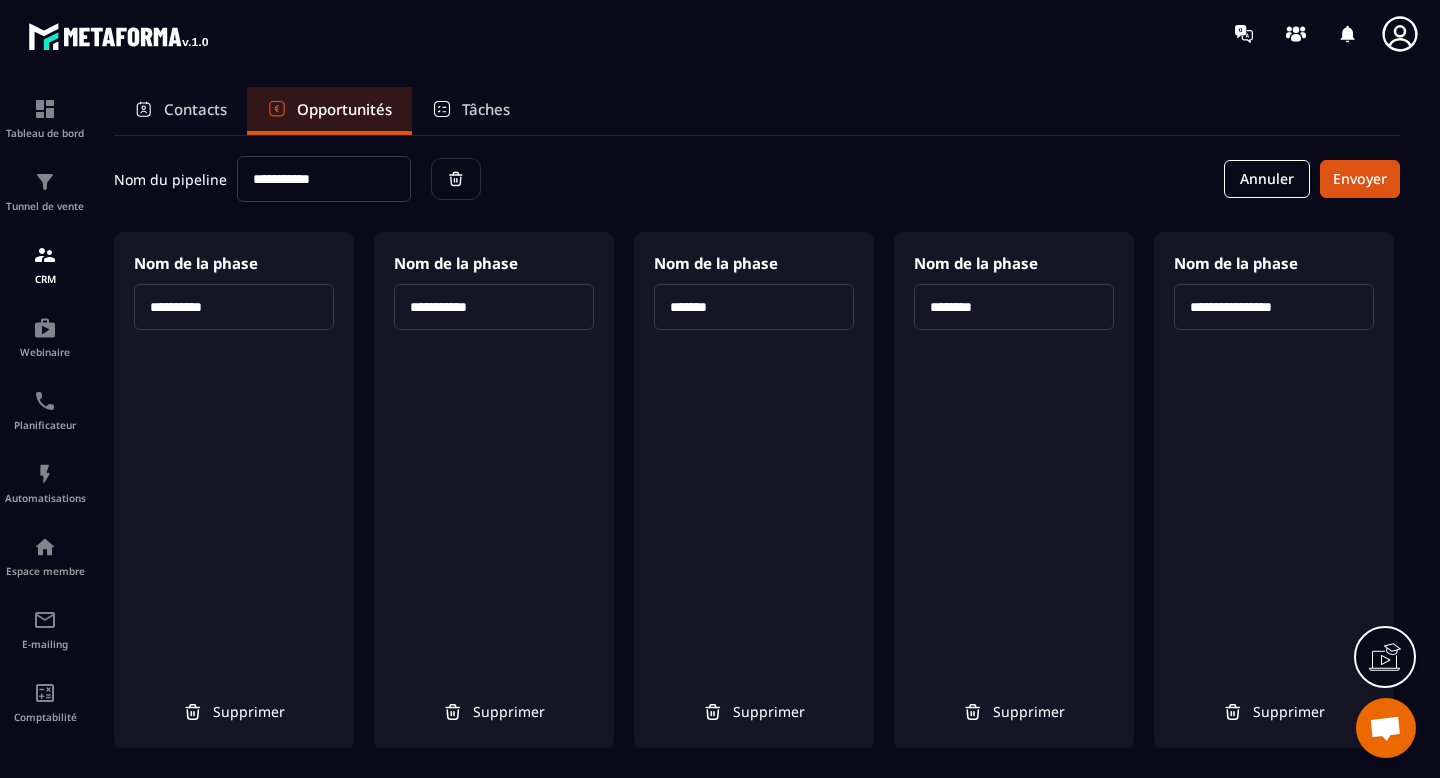 click on "Opportunités" at bounding box center [344, 109] 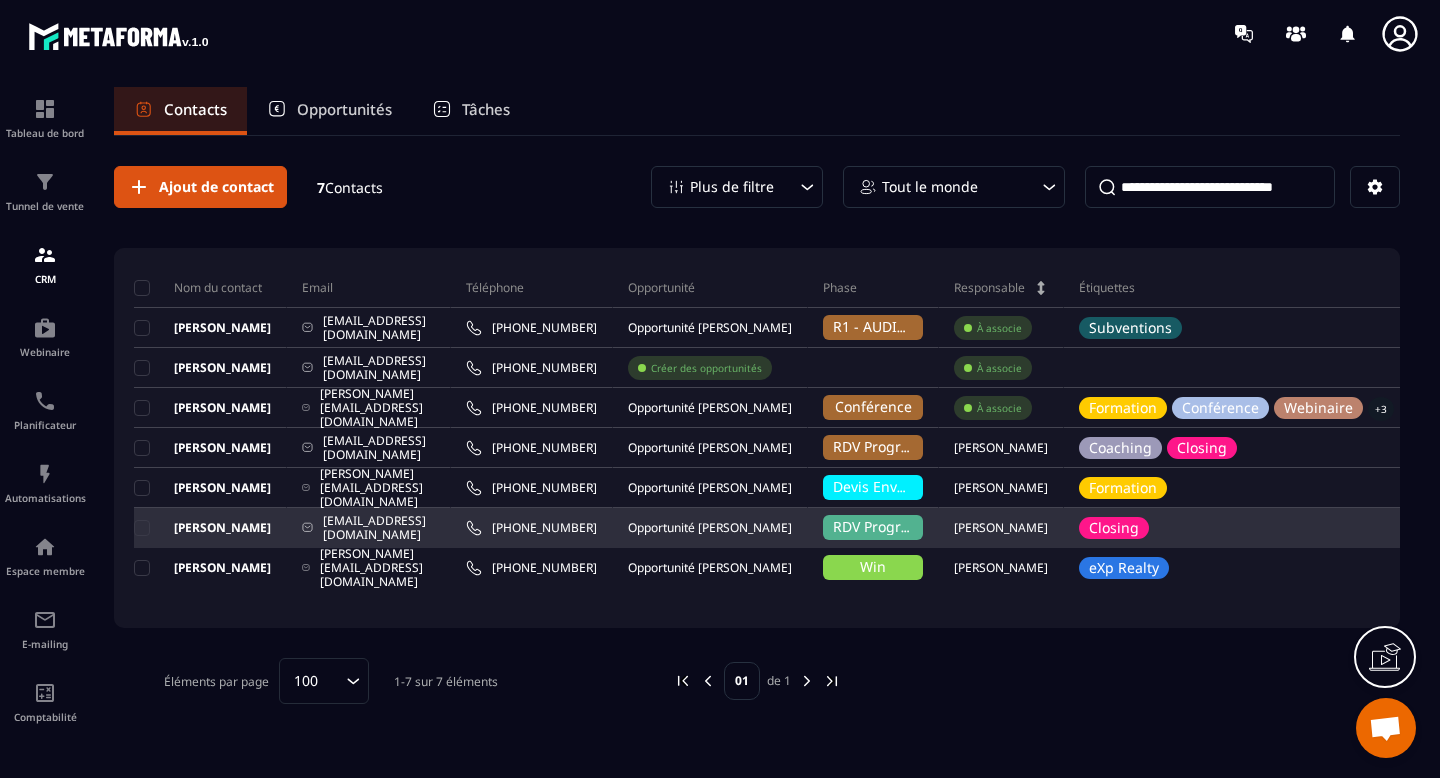 click on "Opportunité [PERSON_NAME]" at bounding box center [710, 528] 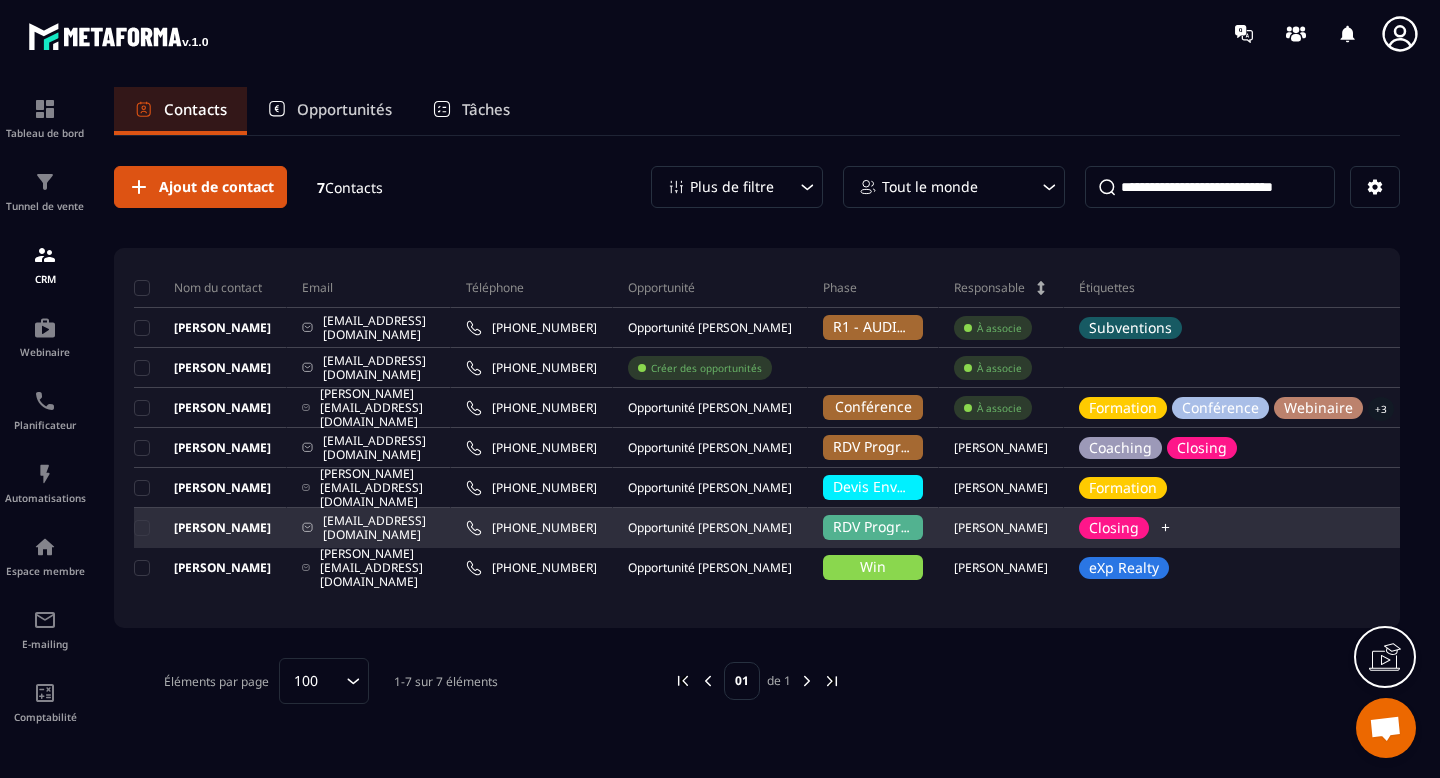click on "Closing" at bounding box center [1246, 528] 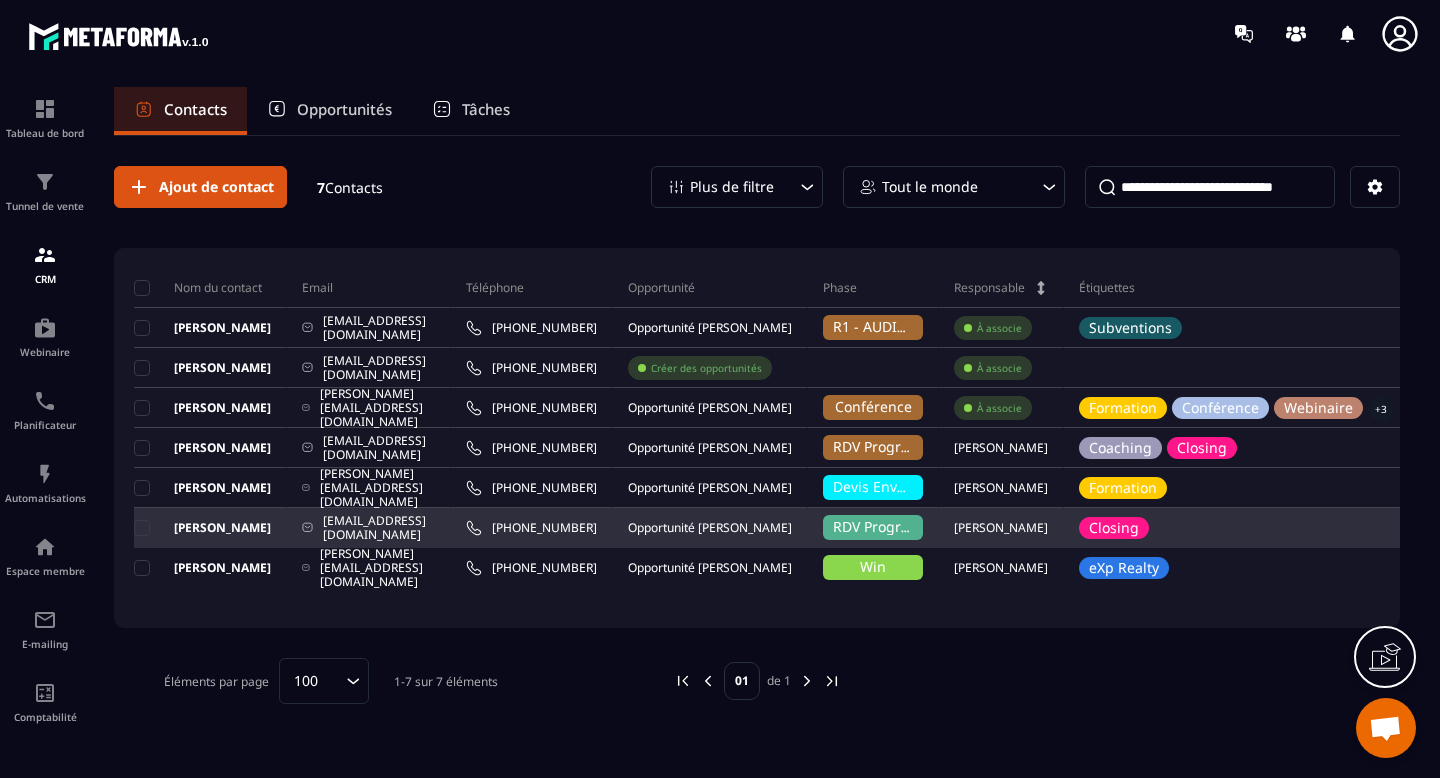 click on "[PERSON_NAME]" at bounding box center [202, 528] 